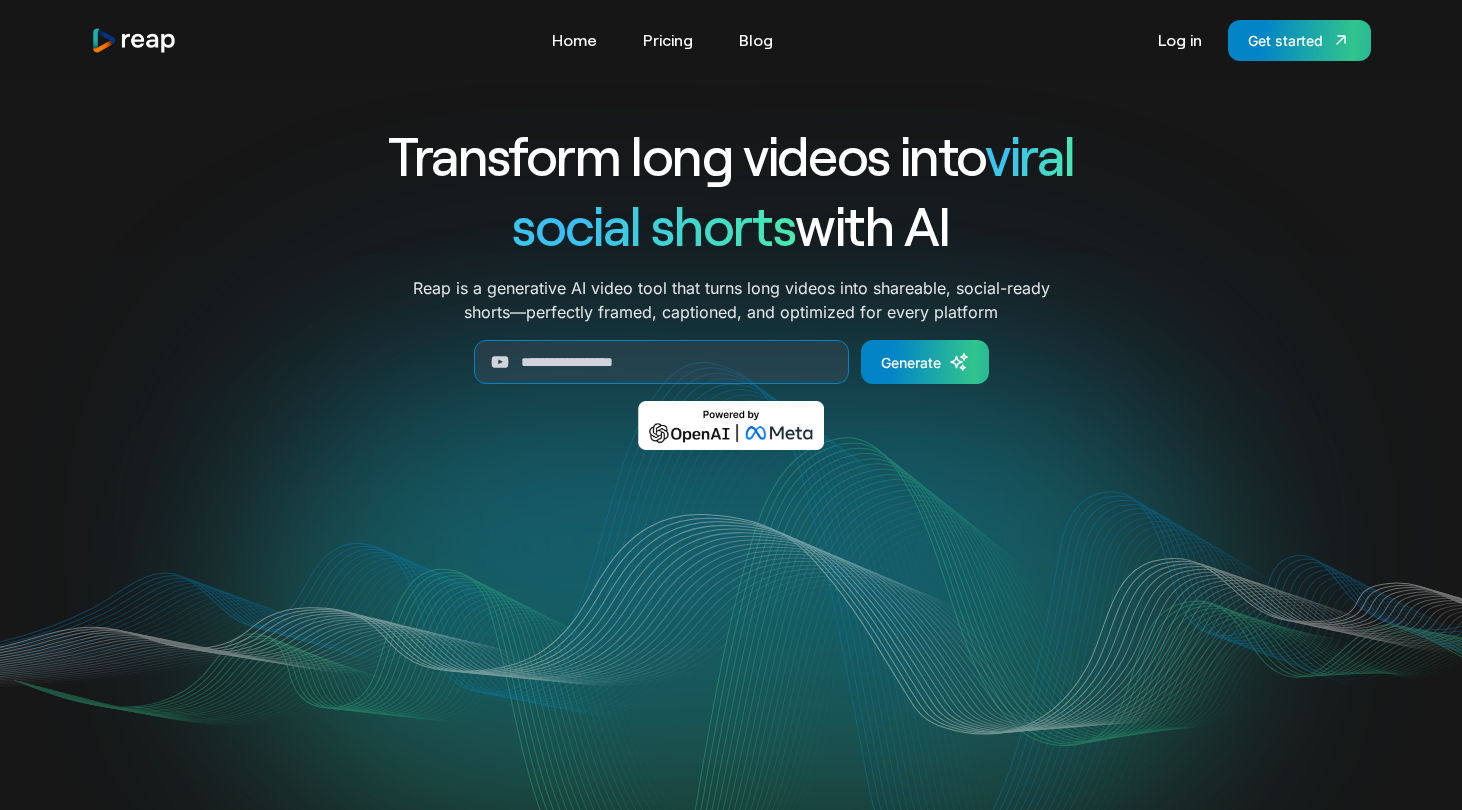 scroll, scrollTop: 0, scrollLeft: 0, axis: both 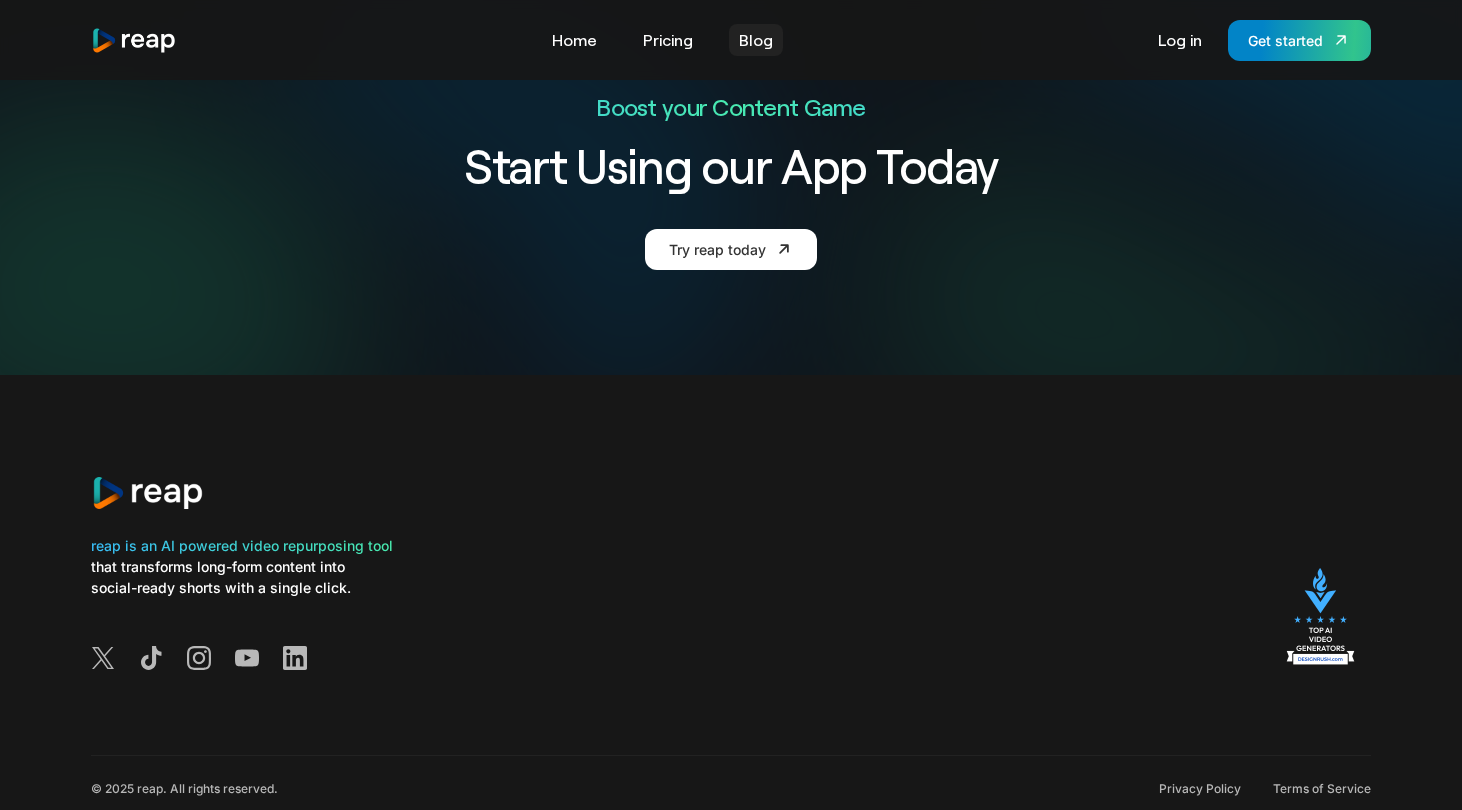 click on "Blog" at bounding box center (756, 40) 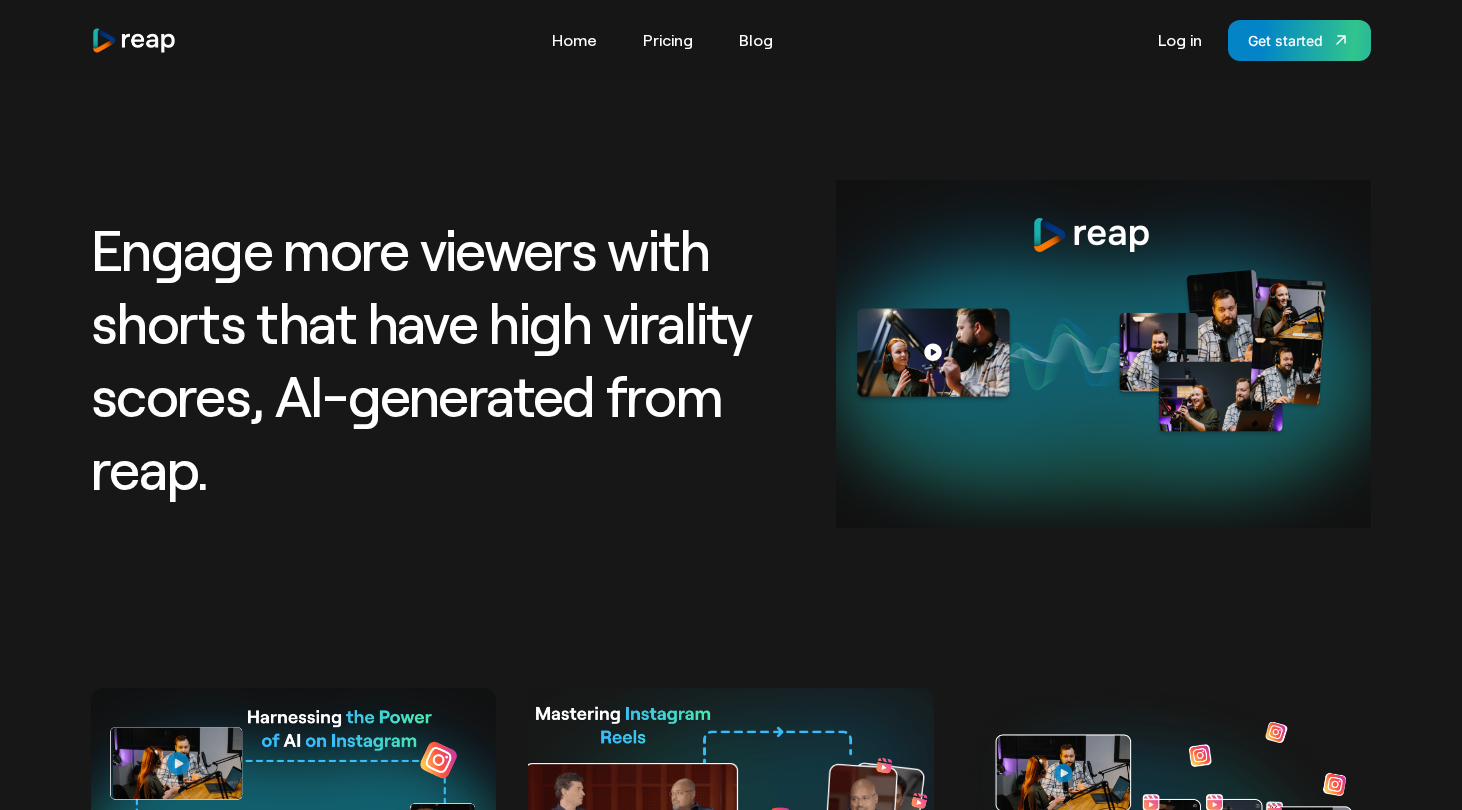 scroll, scrollTop: 0, scrollLeft: 0, axis: both 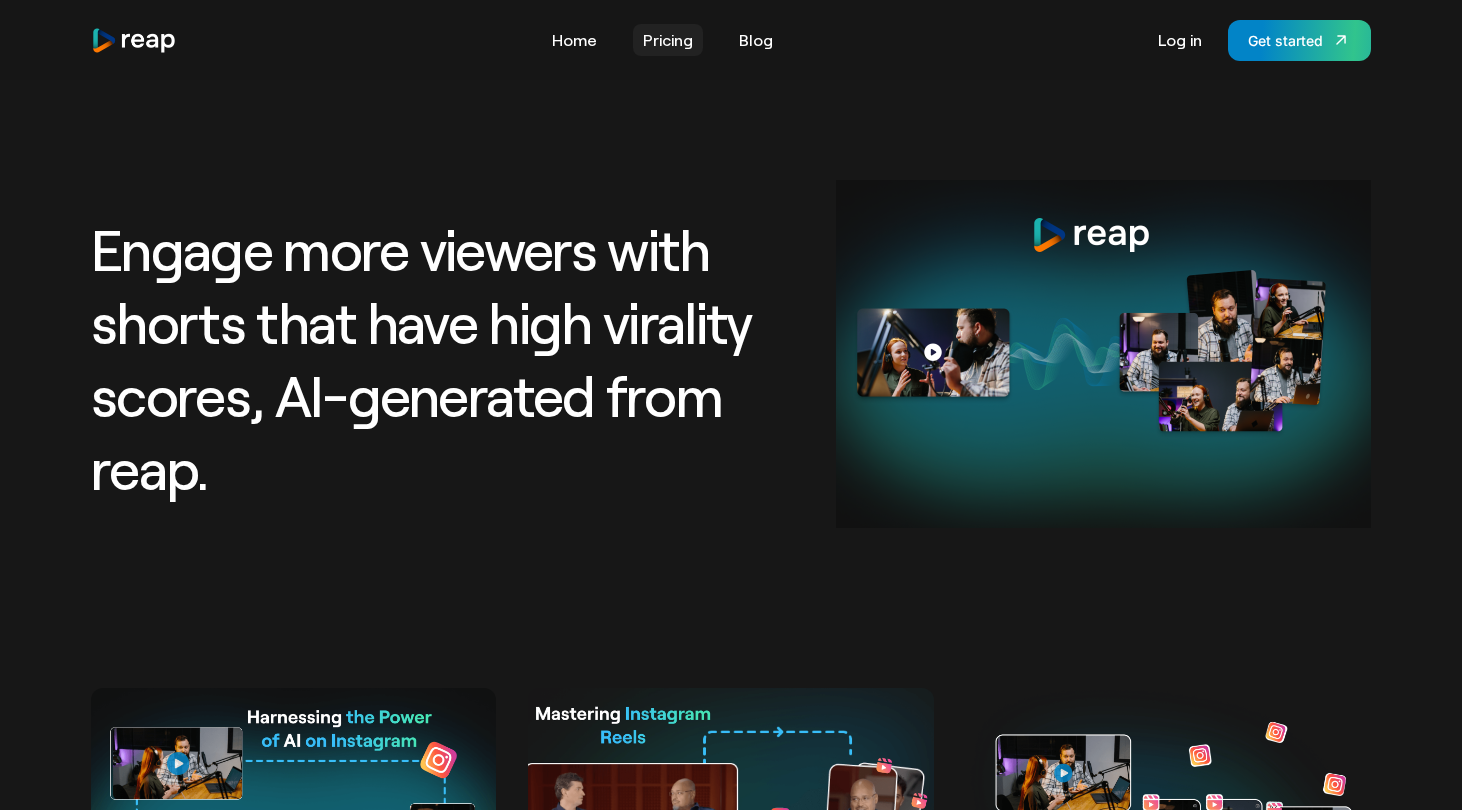 click on "Pricing" at bounding box center (668, 40) 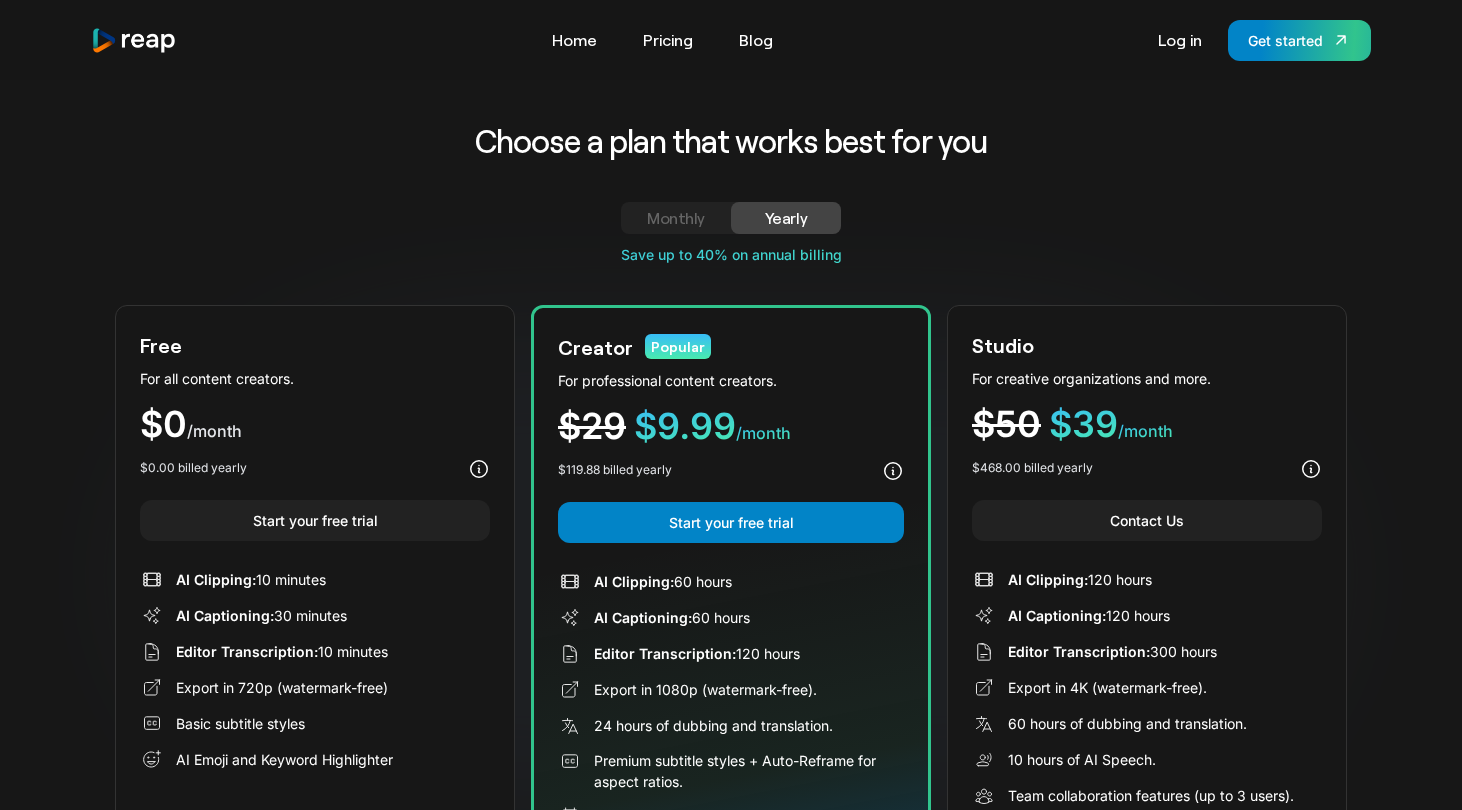 scroll, scrollTop: 0, scrollLeft: 0, axis: both 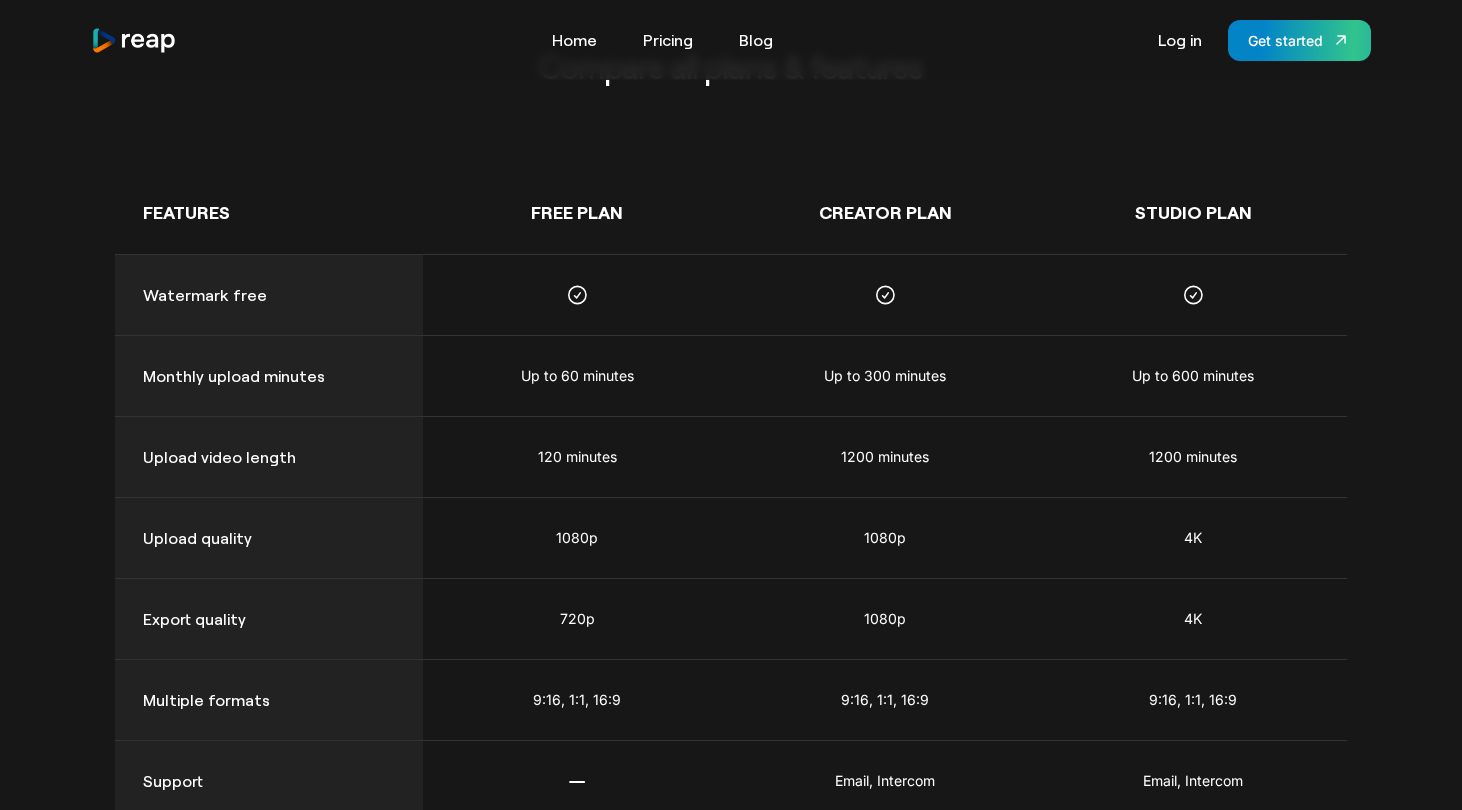 click on "Log in Get started" at bounding box center (1259, 40) 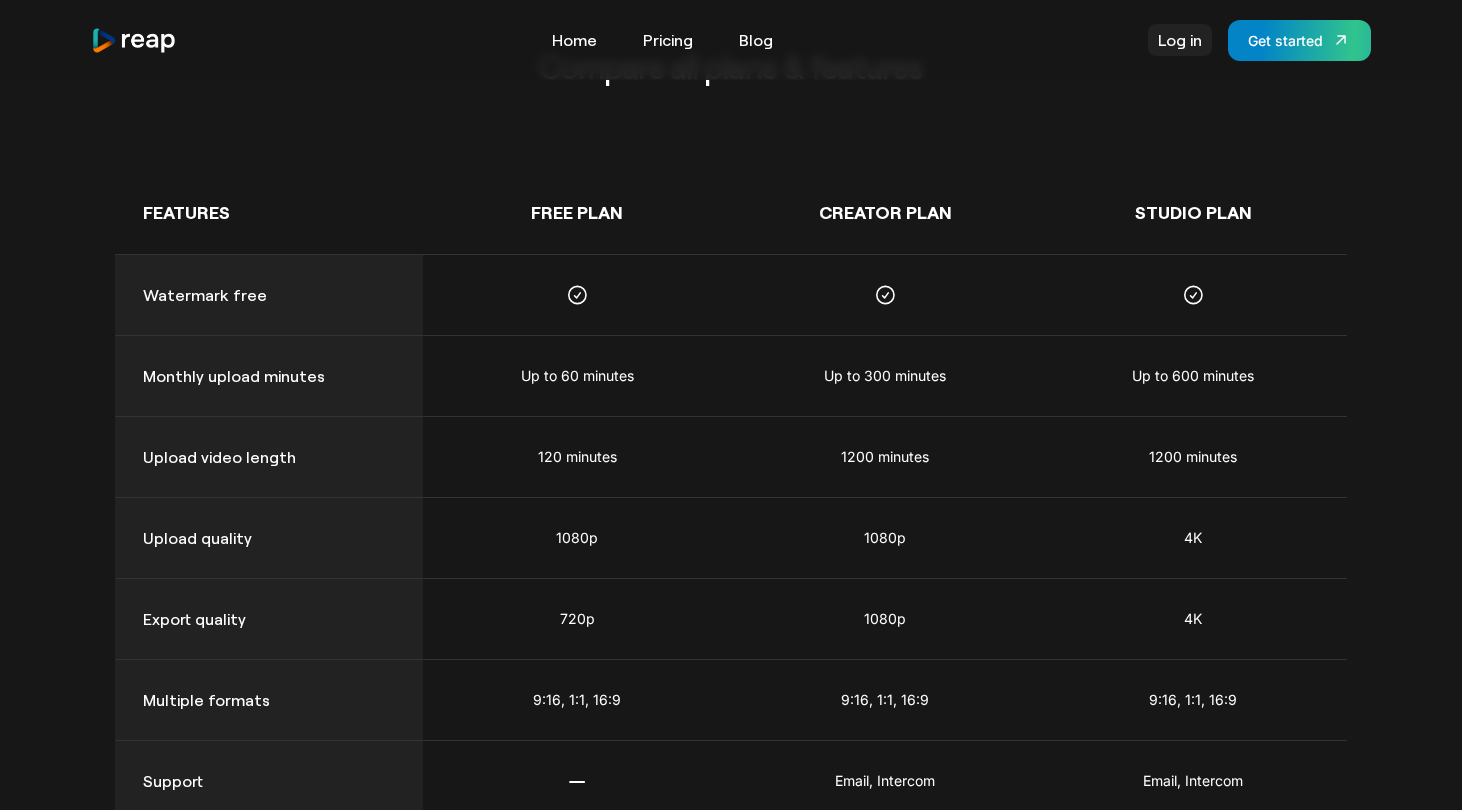 click on "Log in" at bounding box center (1180, 40) 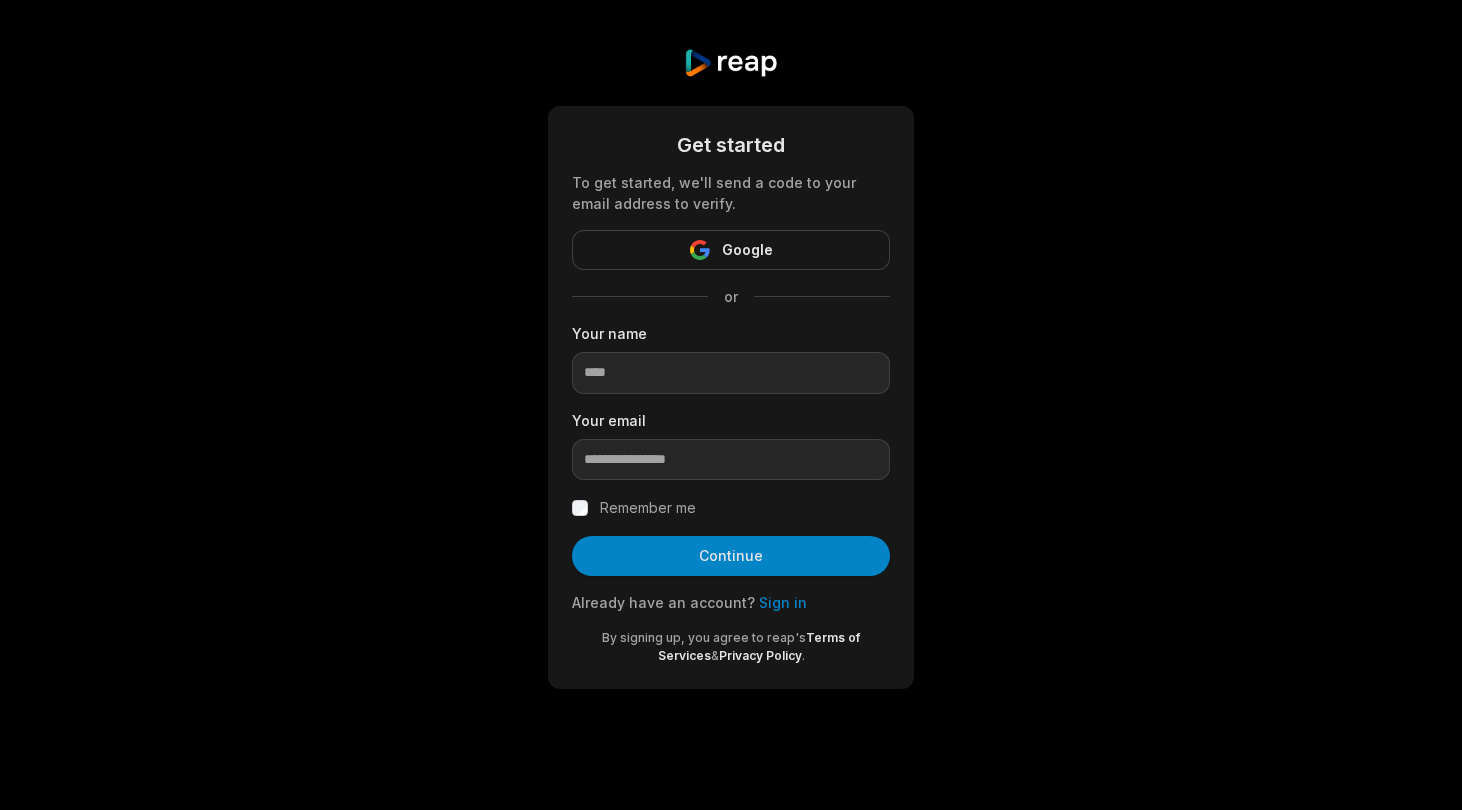 scroll, scrollTop: 0, scrollLeft: 0, axis: both 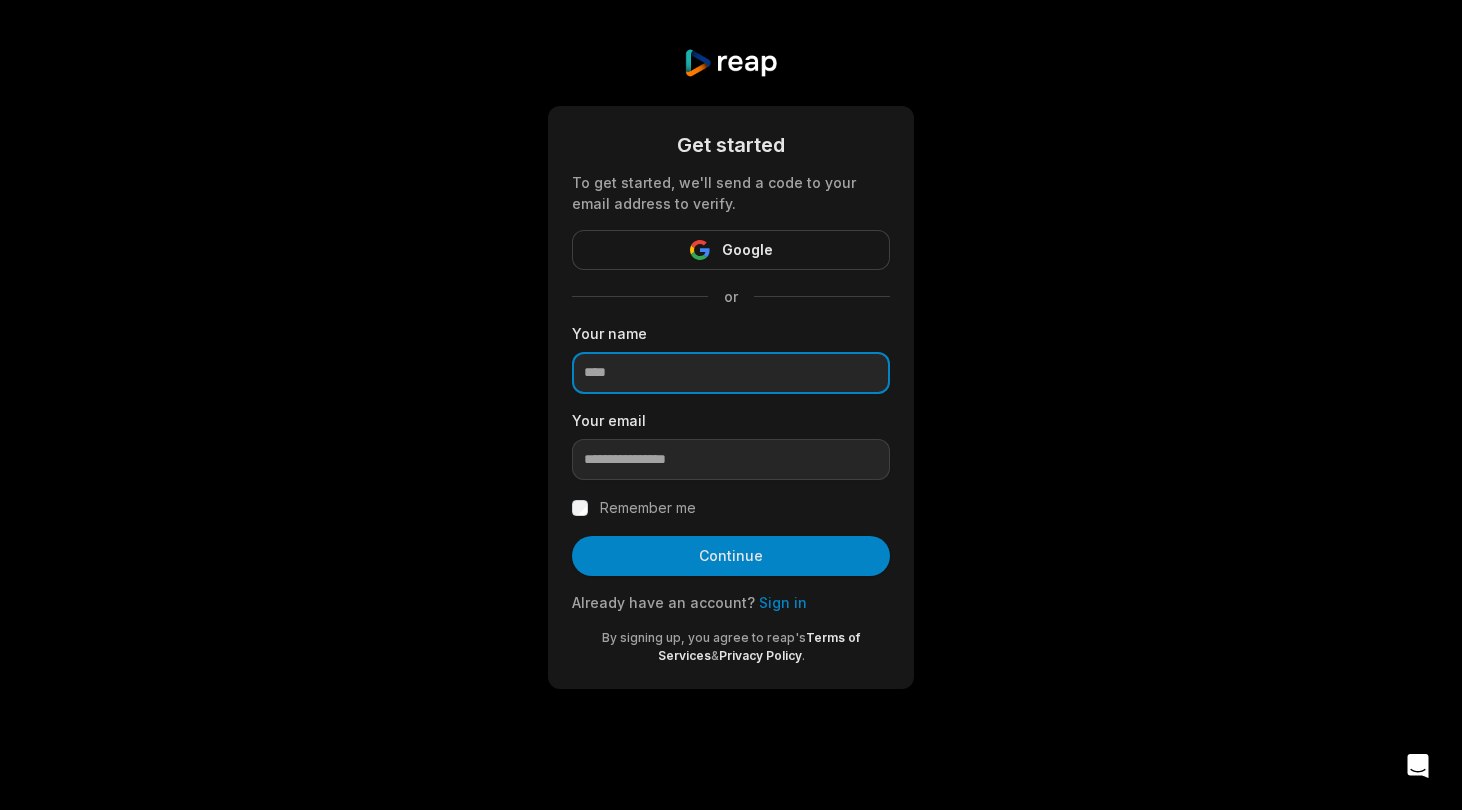 click at bounding box center (731, 373) 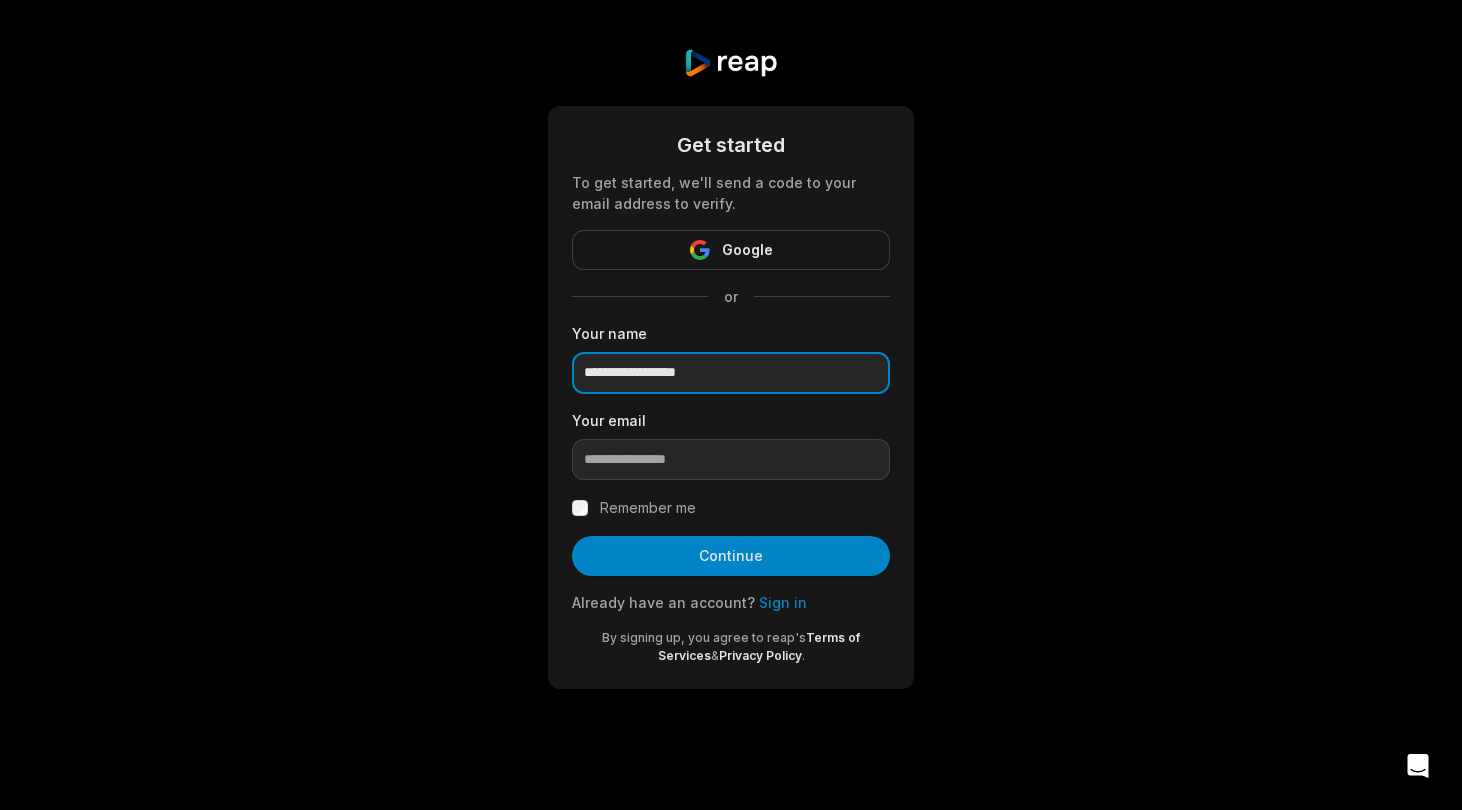 type on "**********" 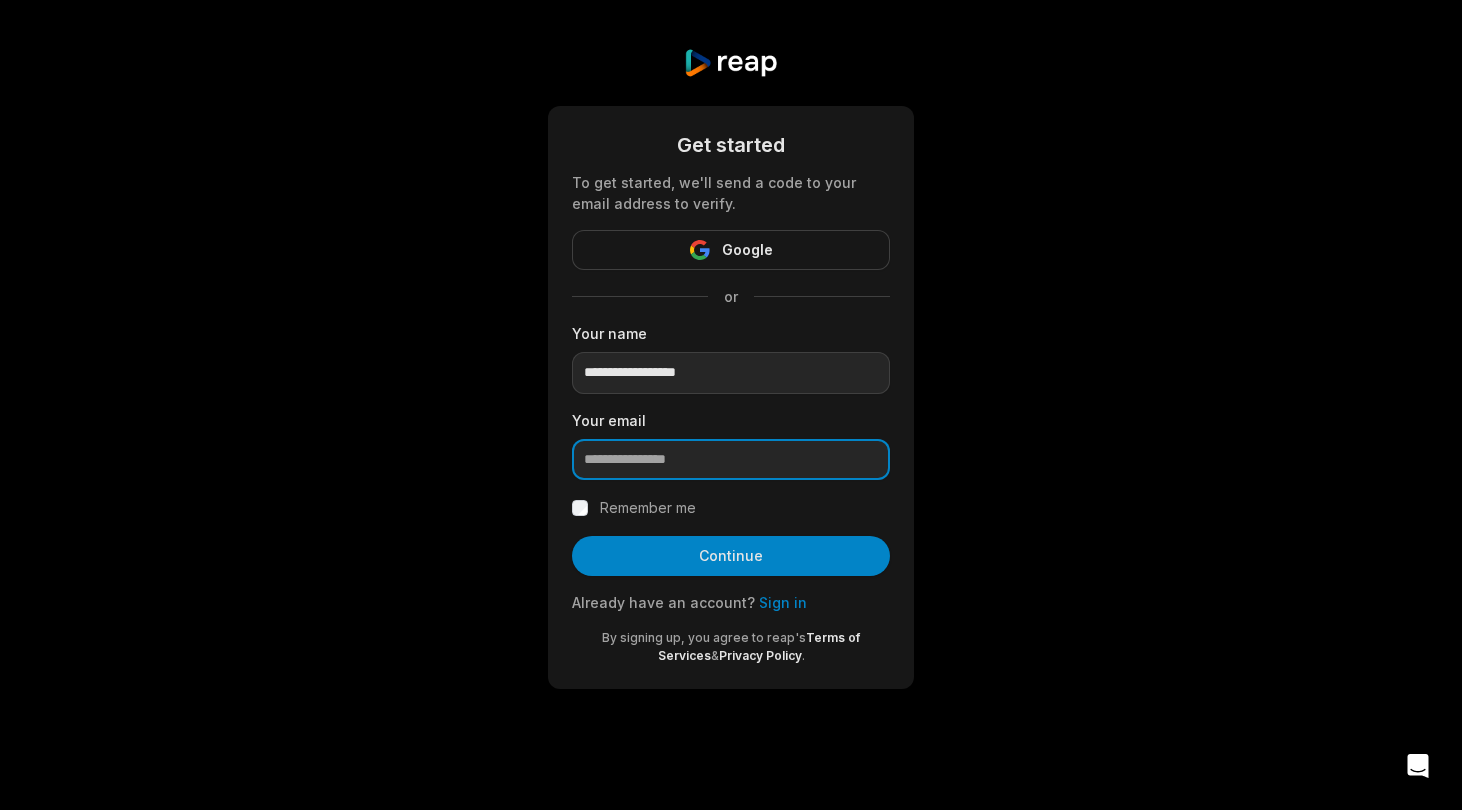 click at bounding box center (731, 460) 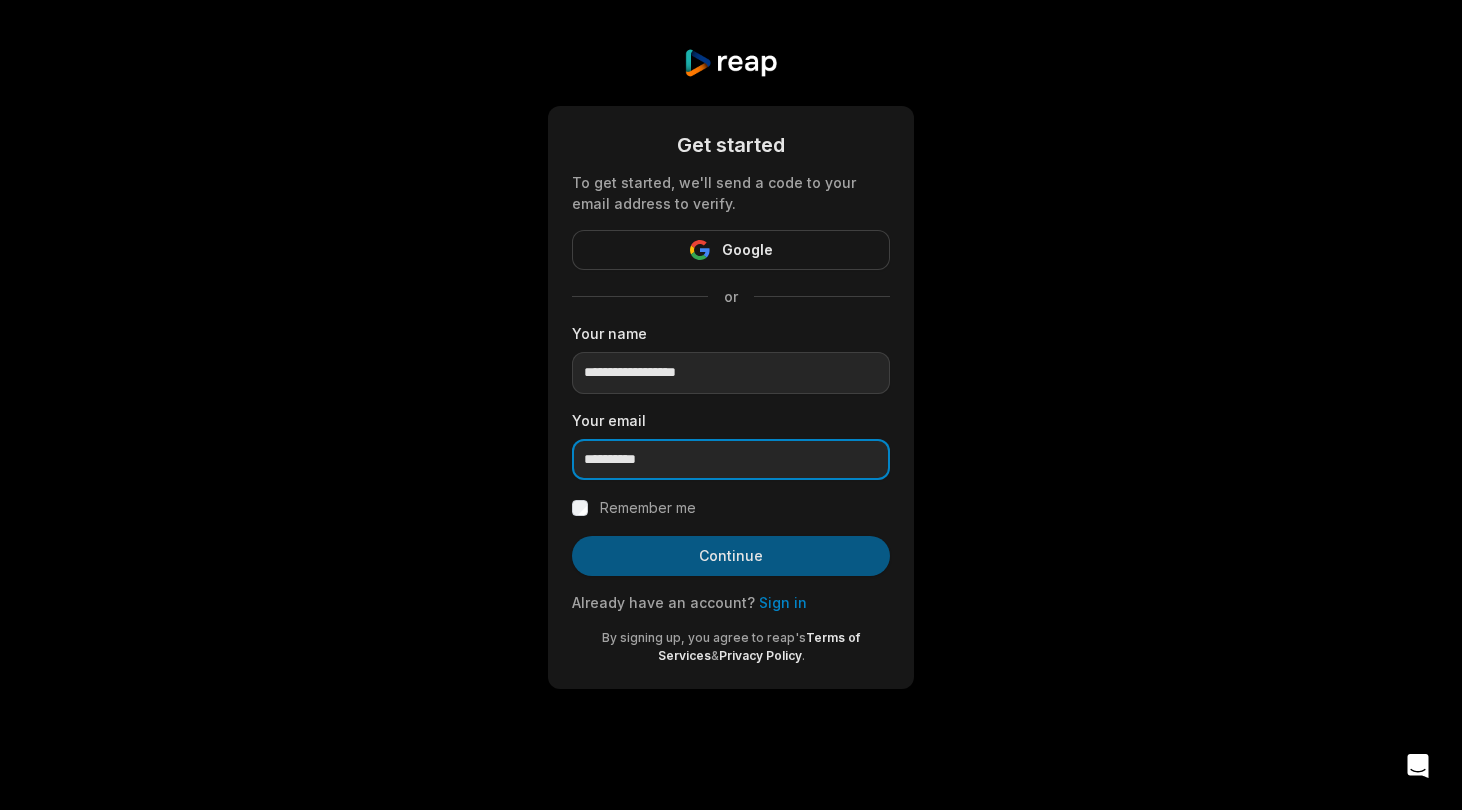 type on "**********" 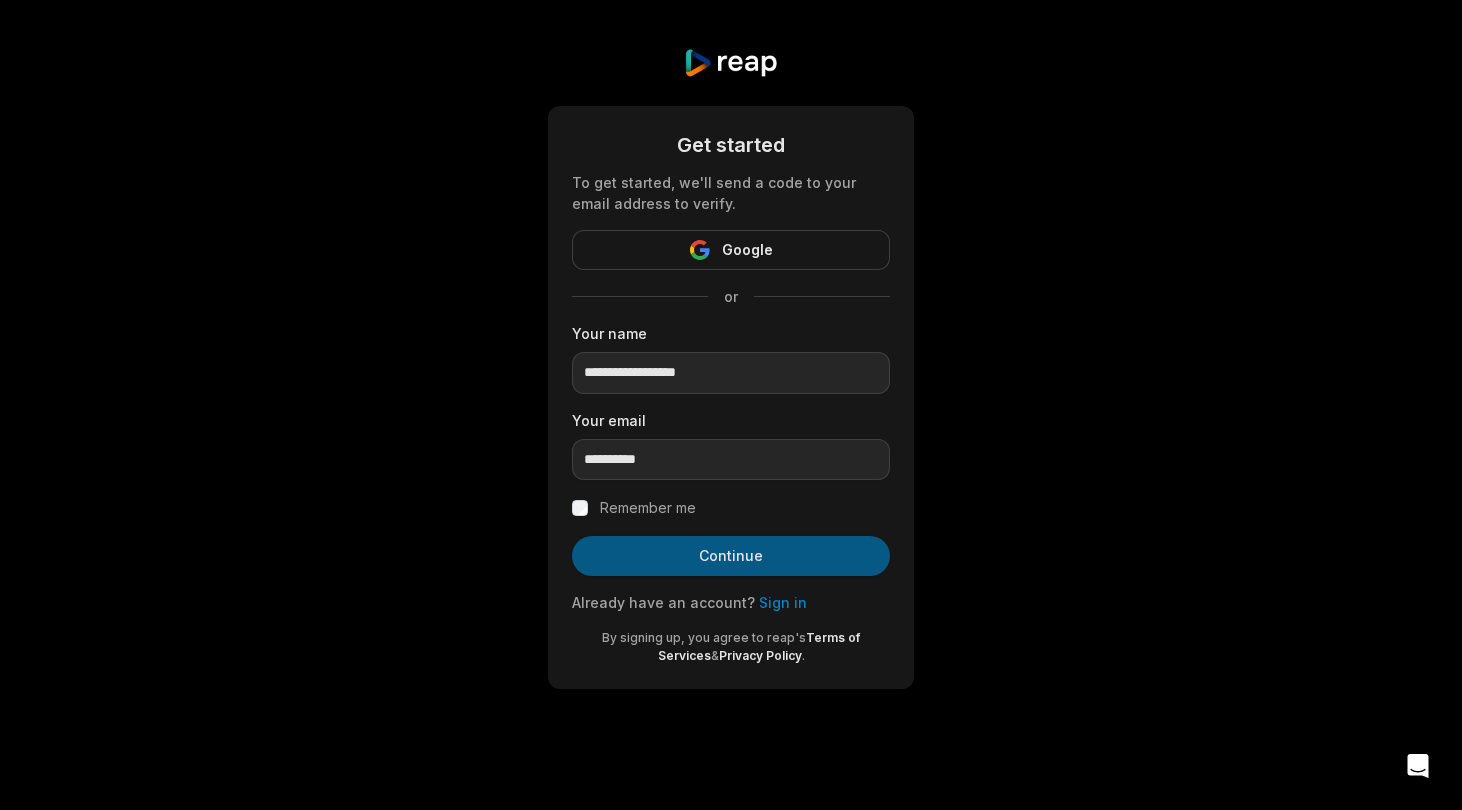 click on "Continue" at bounding box center [731, 556] 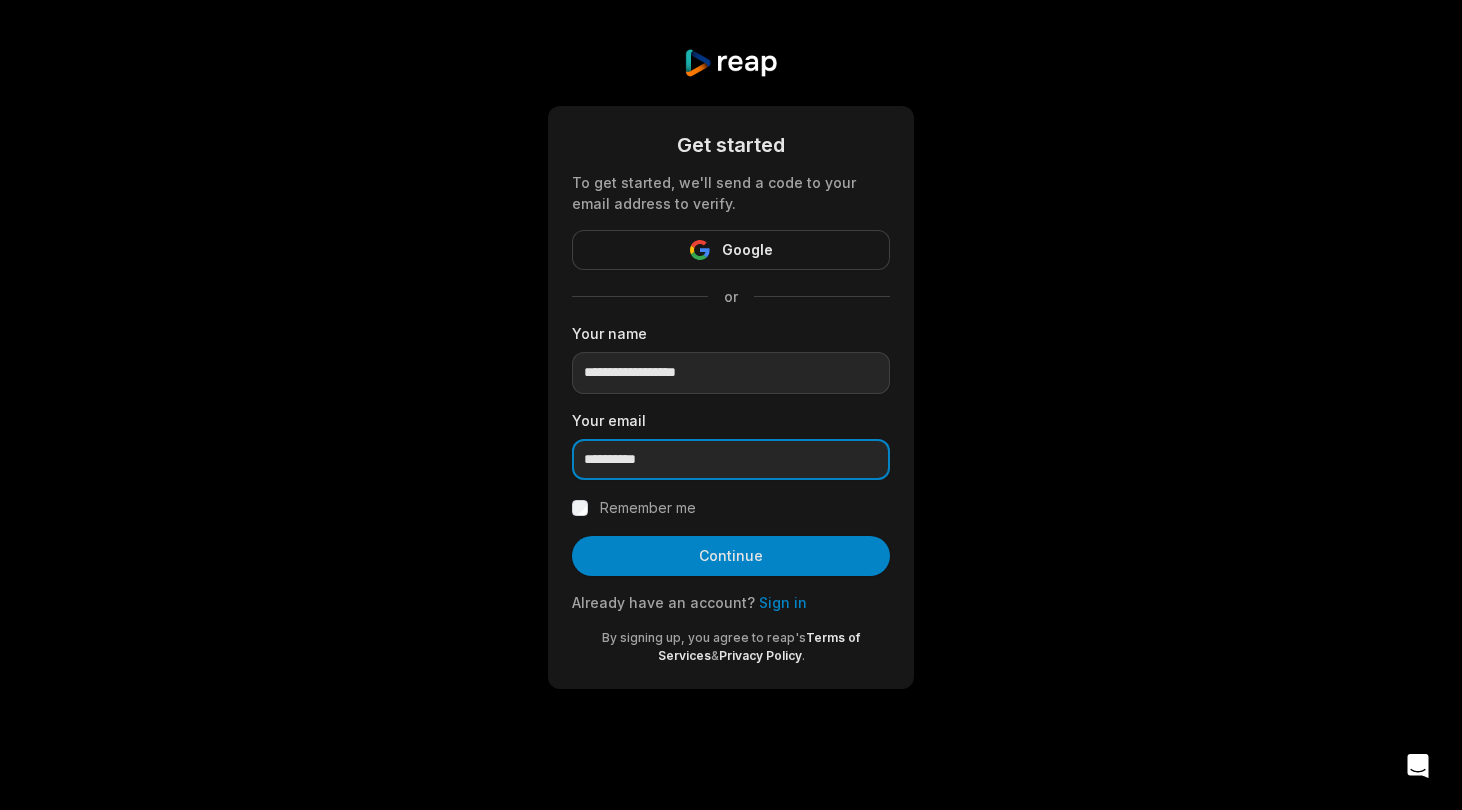 click on "**********" at bounding box center (731, 460) 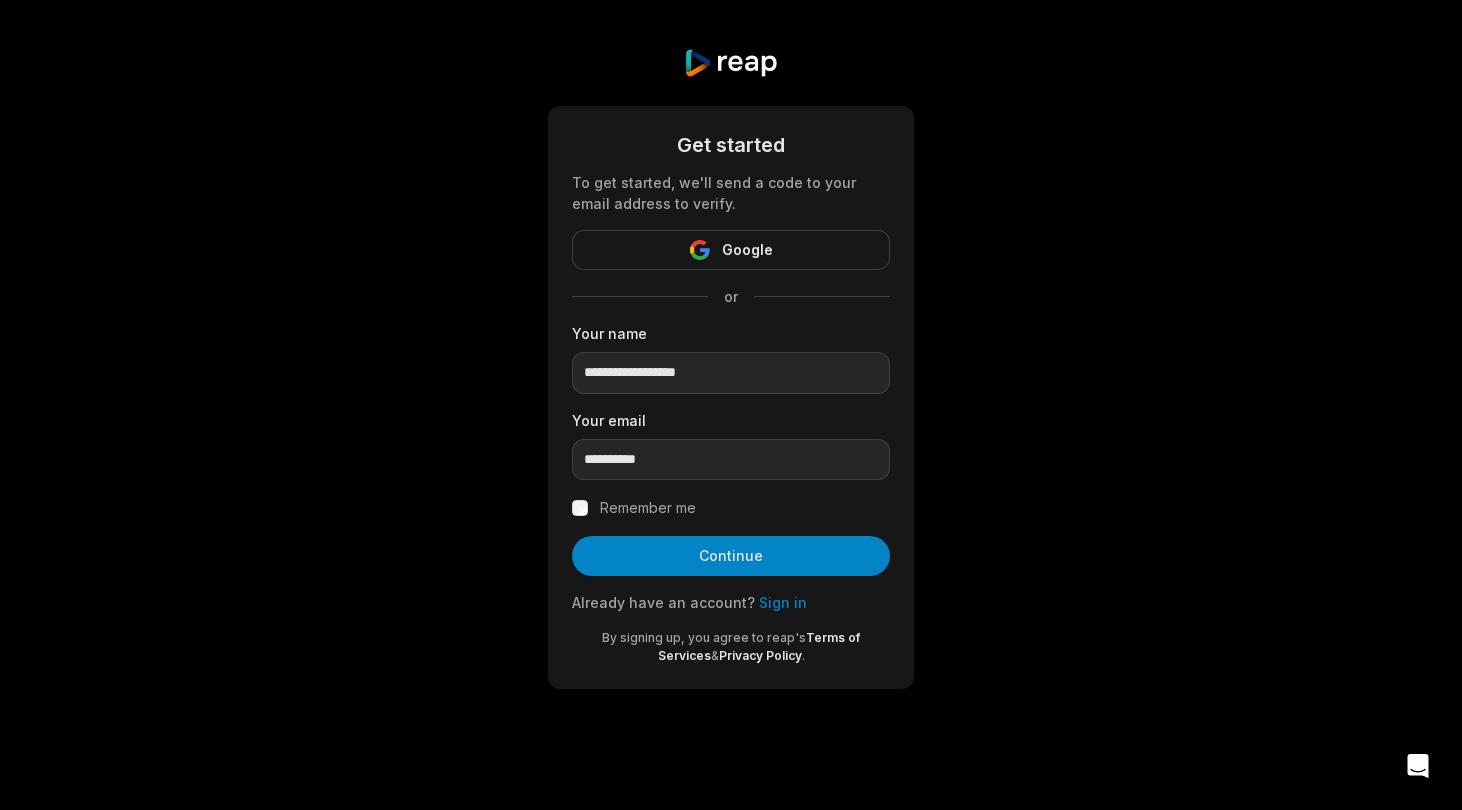 click on "Sign in" at bounding box center [783, 602] 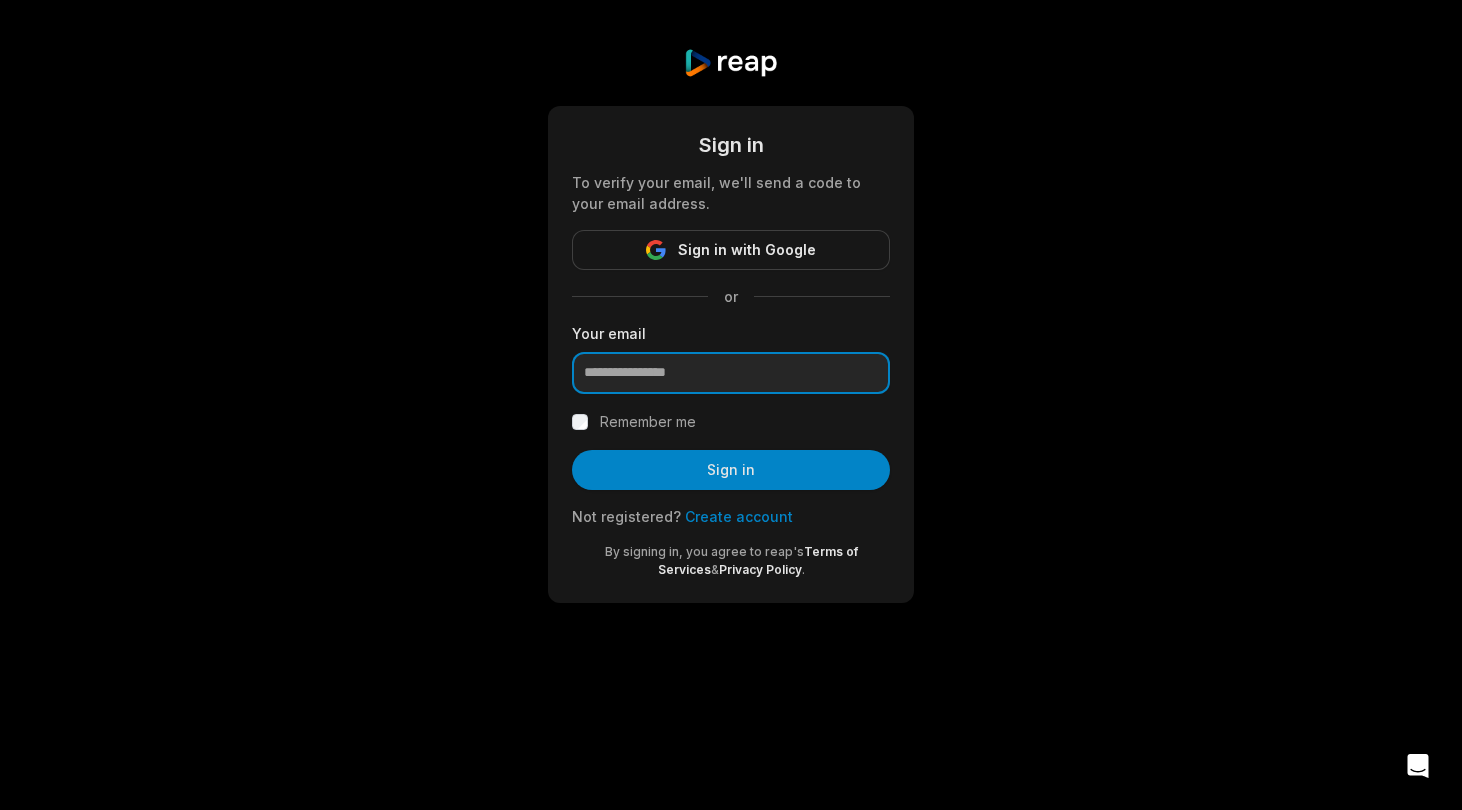 click at bounding box center [731, 373] 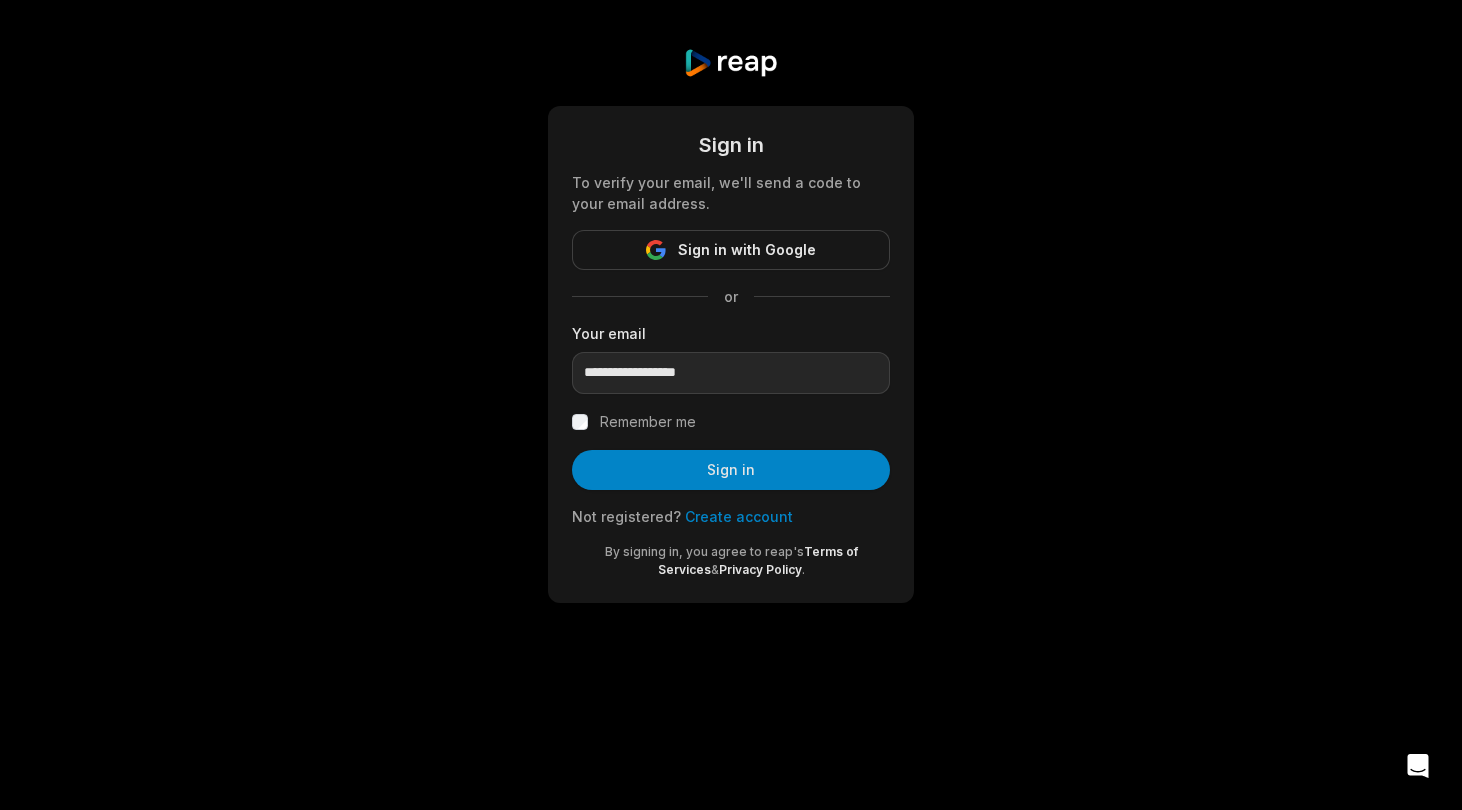 click on "**********" at bounding box center [731, 354] 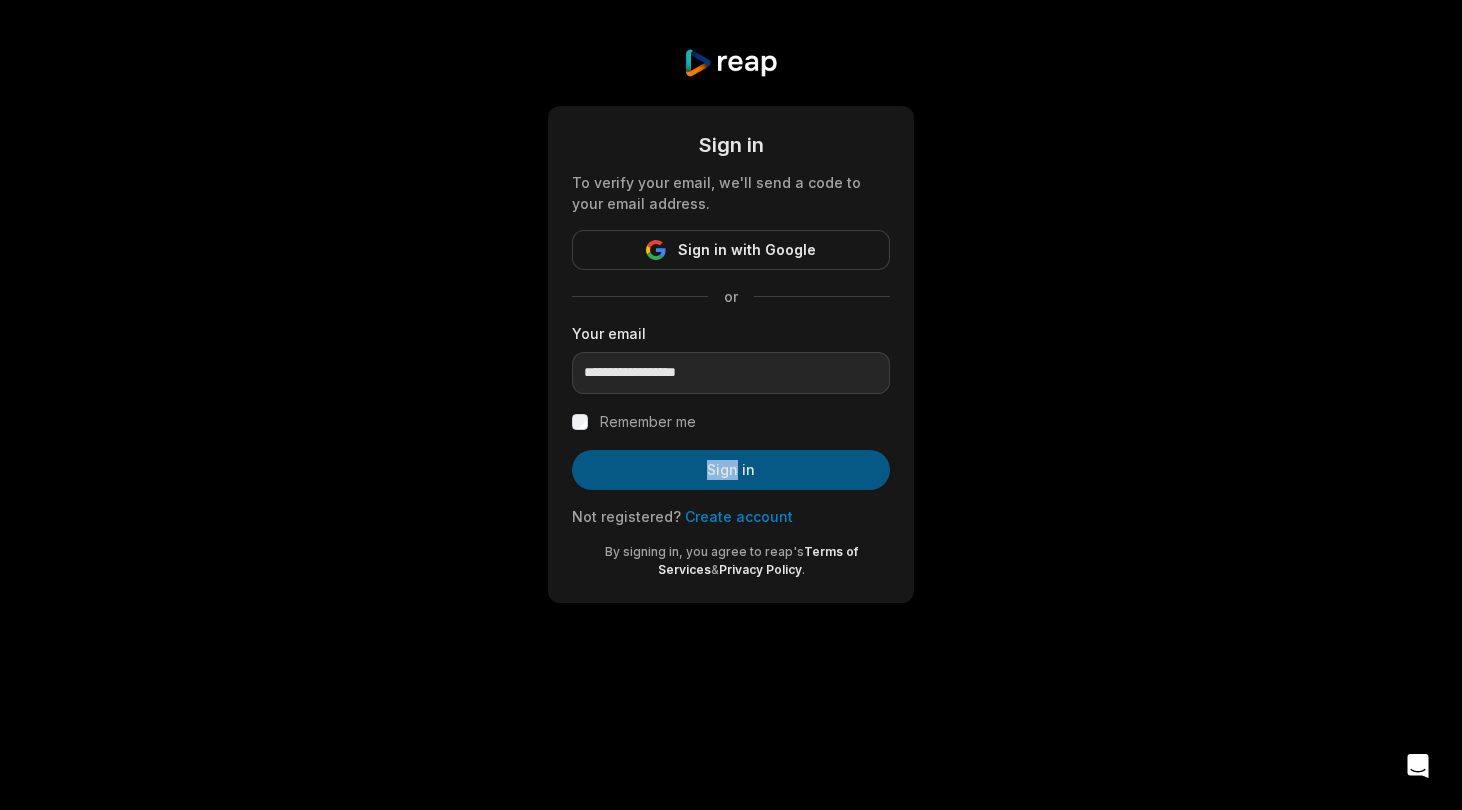 click on "Sign in" at bounding box center (731, 470) 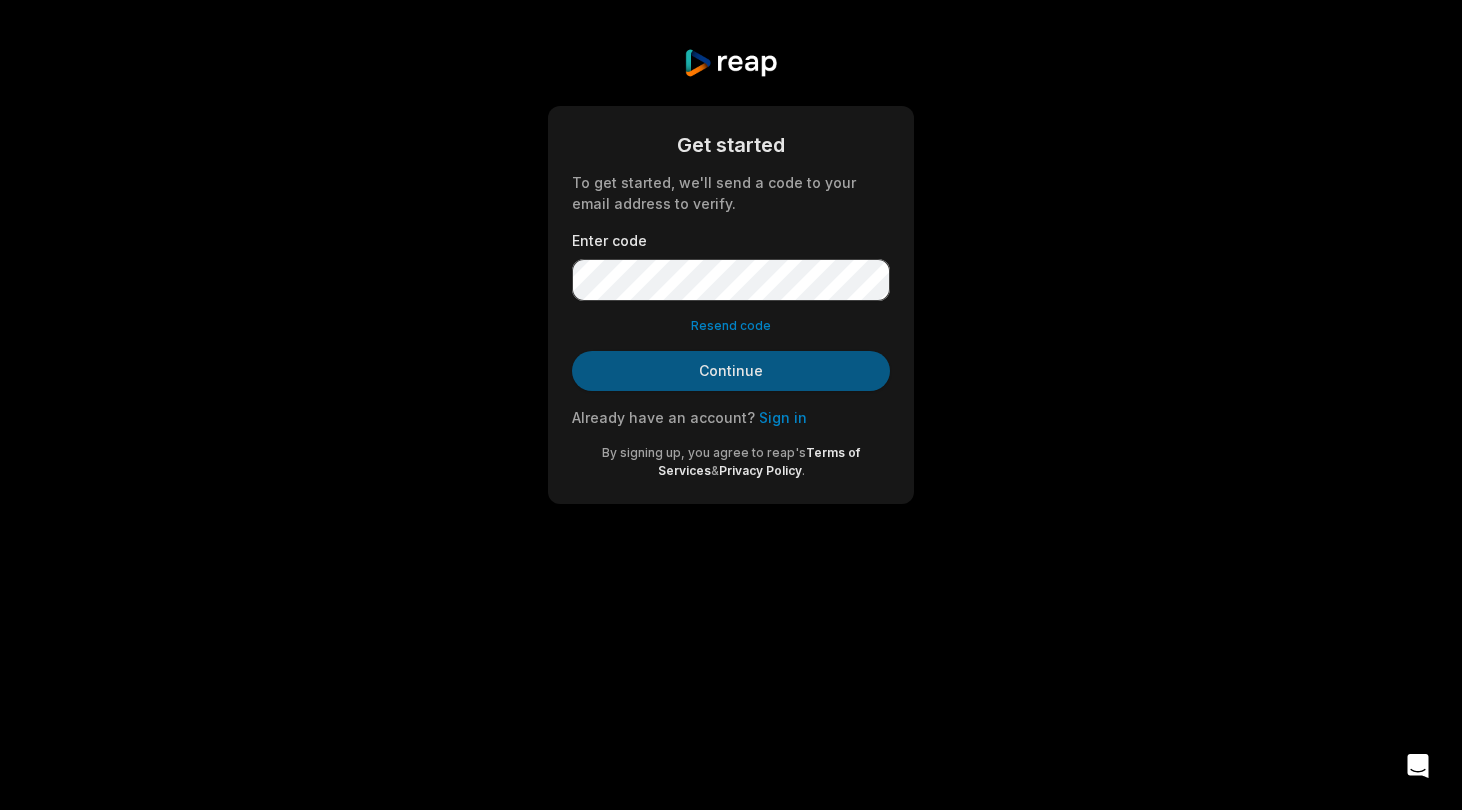 click on "Continue" at bounding box center (731, 371) 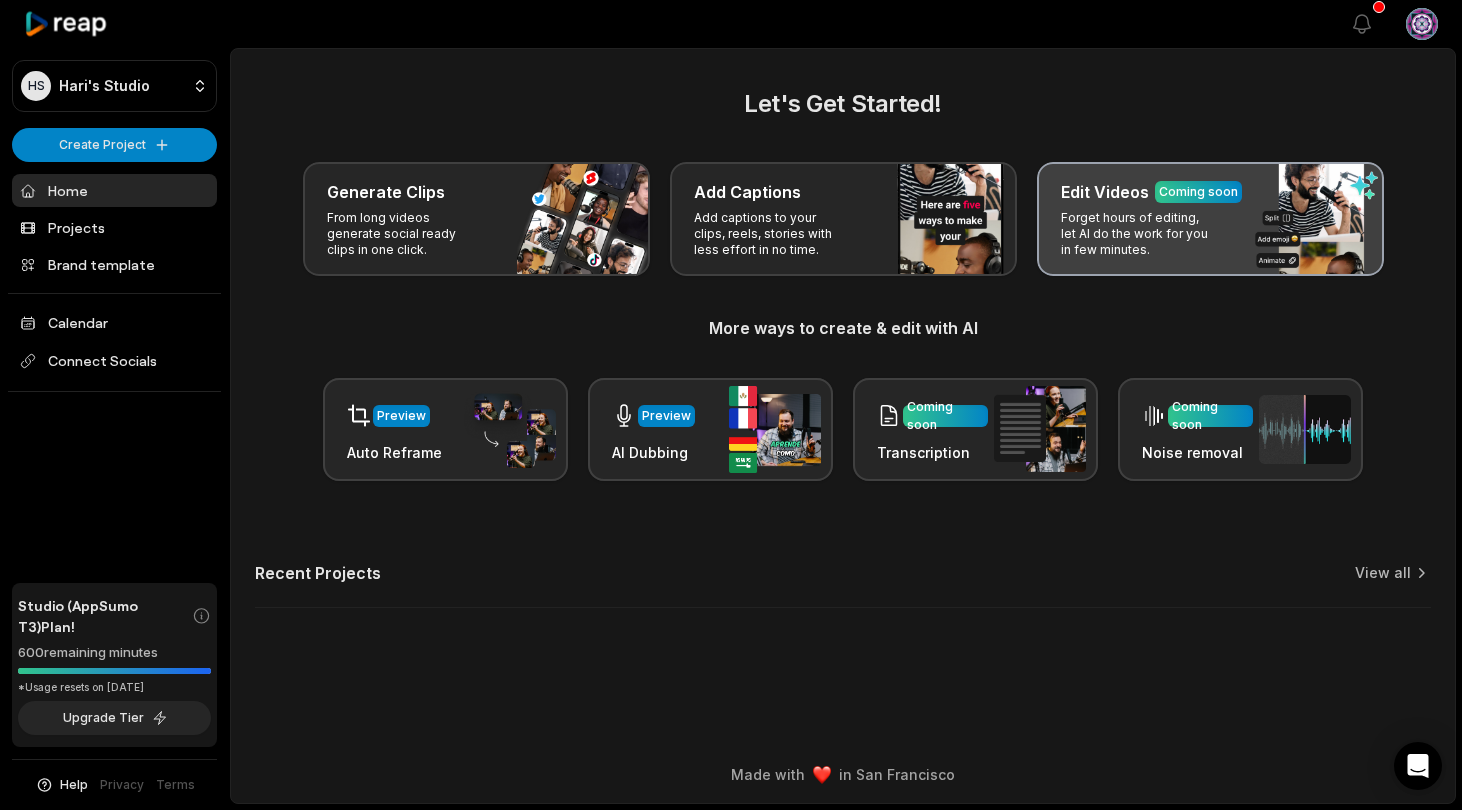 click on "Forget hours of editing, let AI do the work for you in few minutes." at bounding box center [1138, 234] 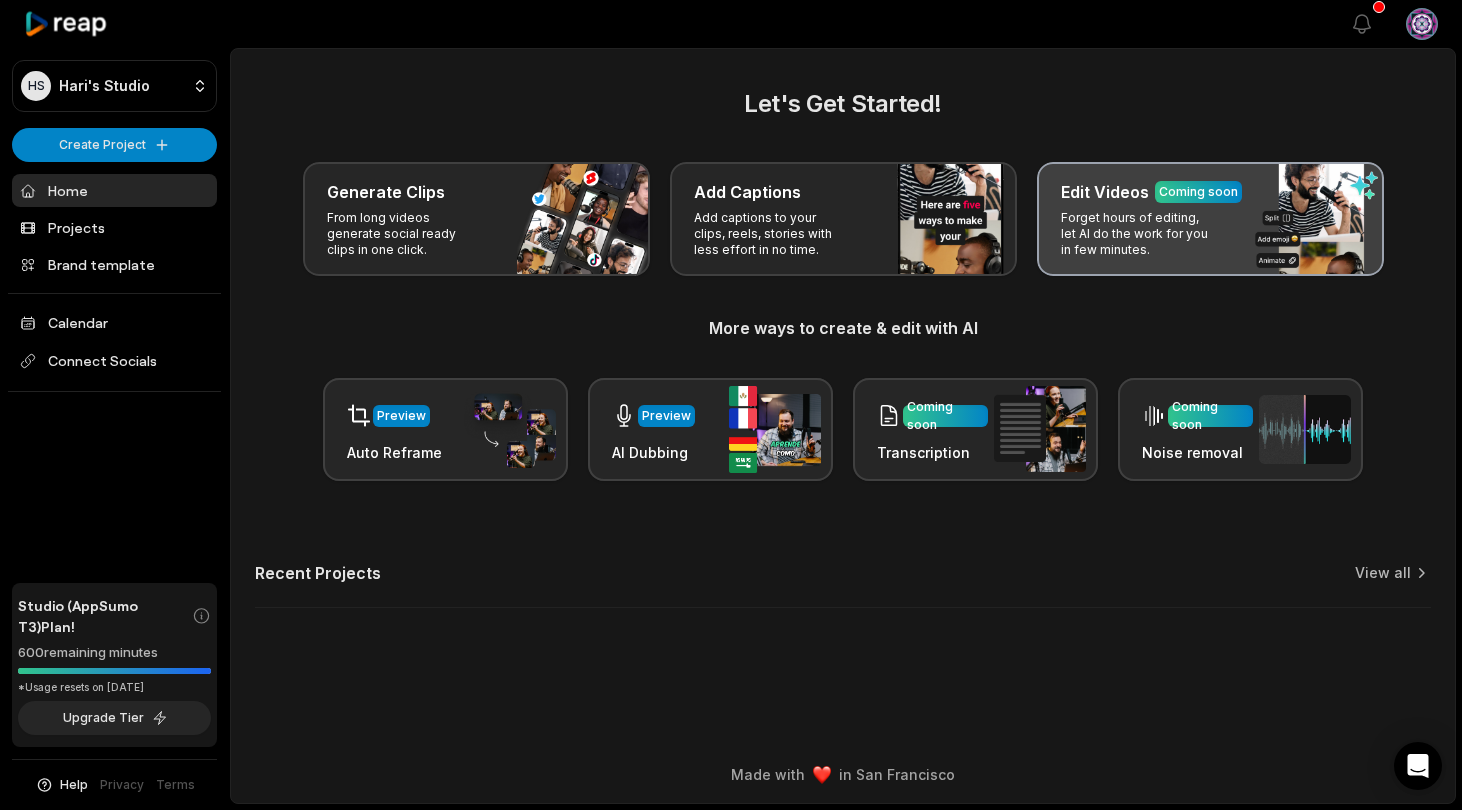 click on "Forget hours of editing, let AI do the work for you in few minutes." at bounding box center (1138, 234) 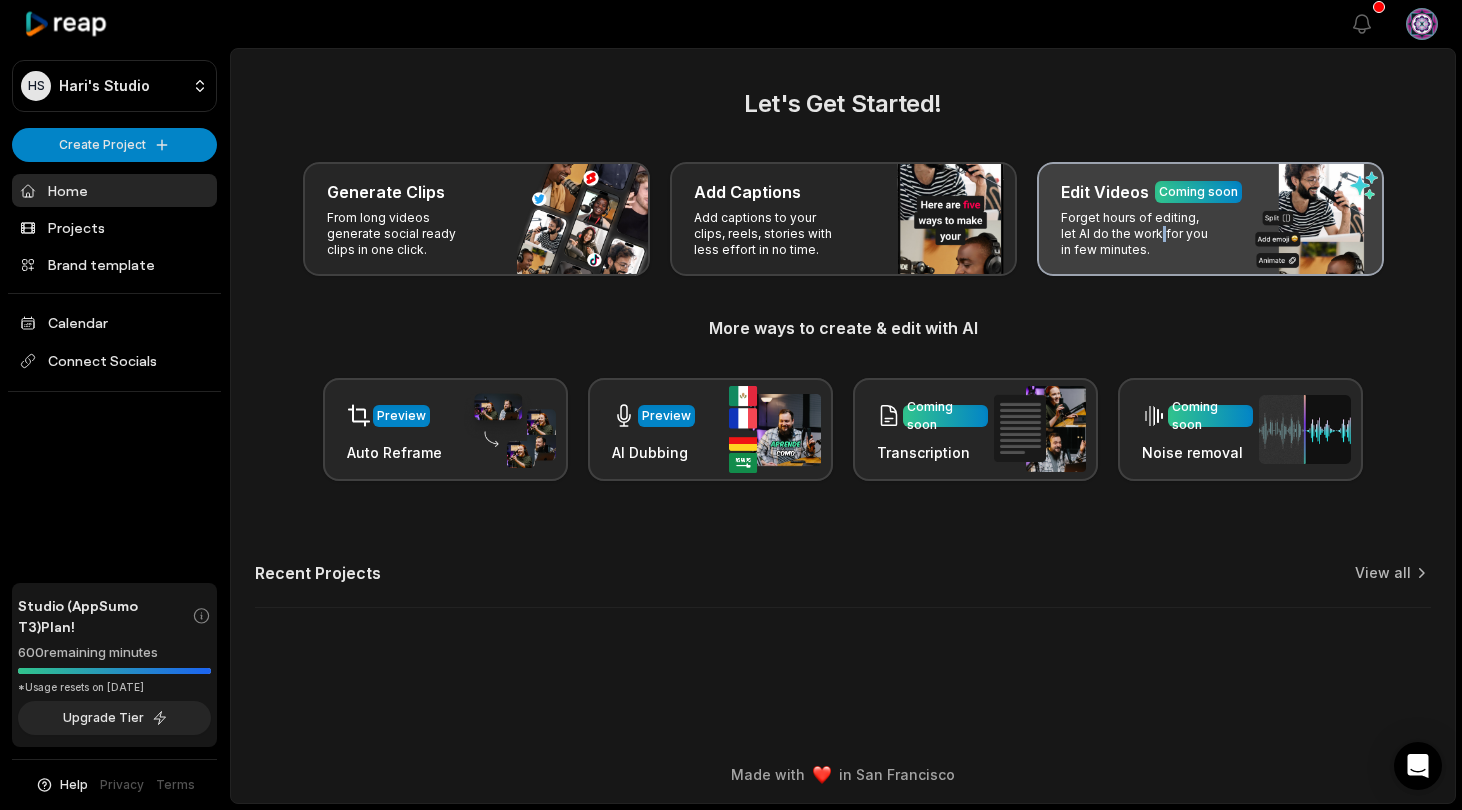 click on "Forget hours of editing, let AI do the work for you in few minutes." at bounding box center [1138, 234] 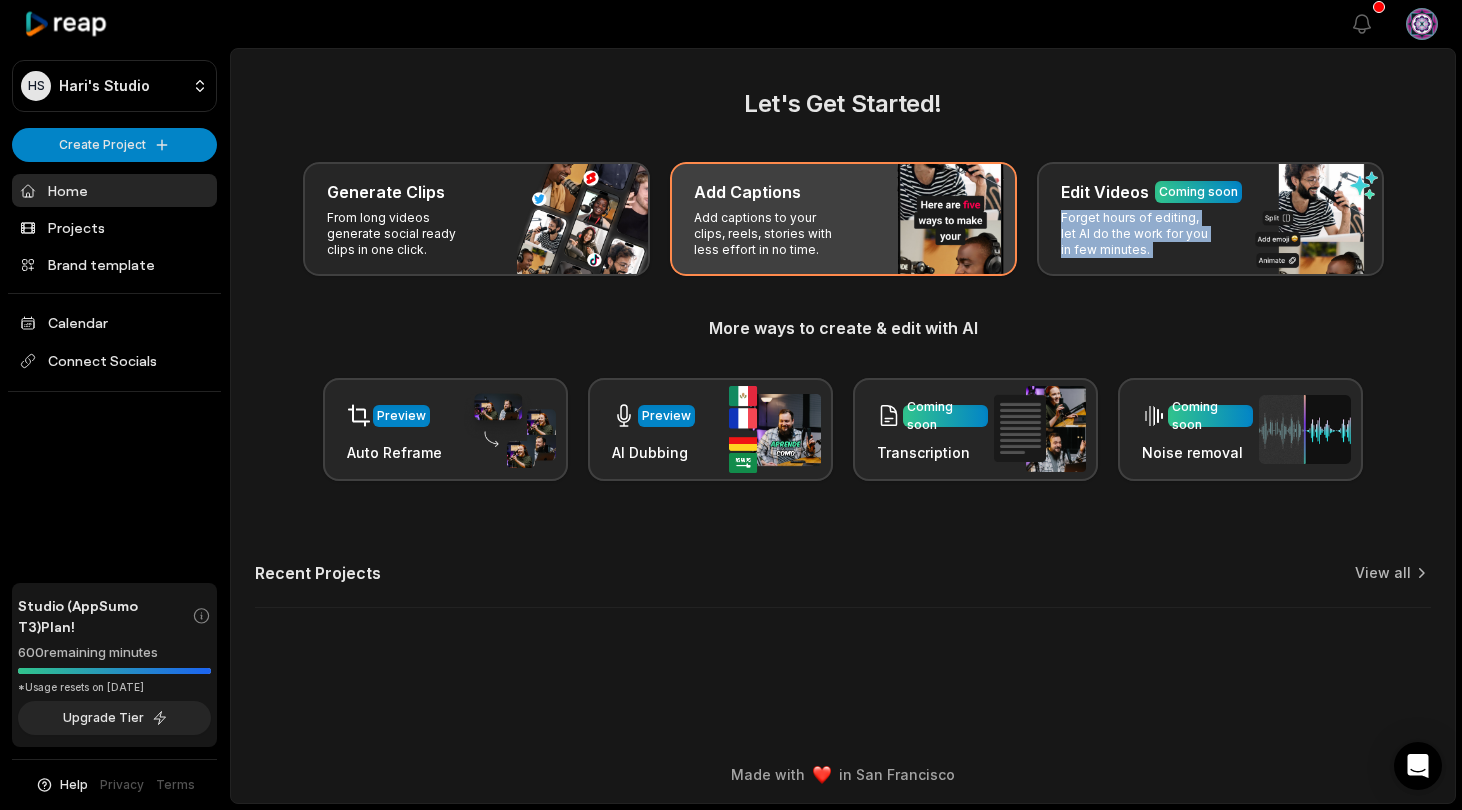 click on "Add captions to your clips, reels, stories with less effort in no time." at bounding box center [771, 234] 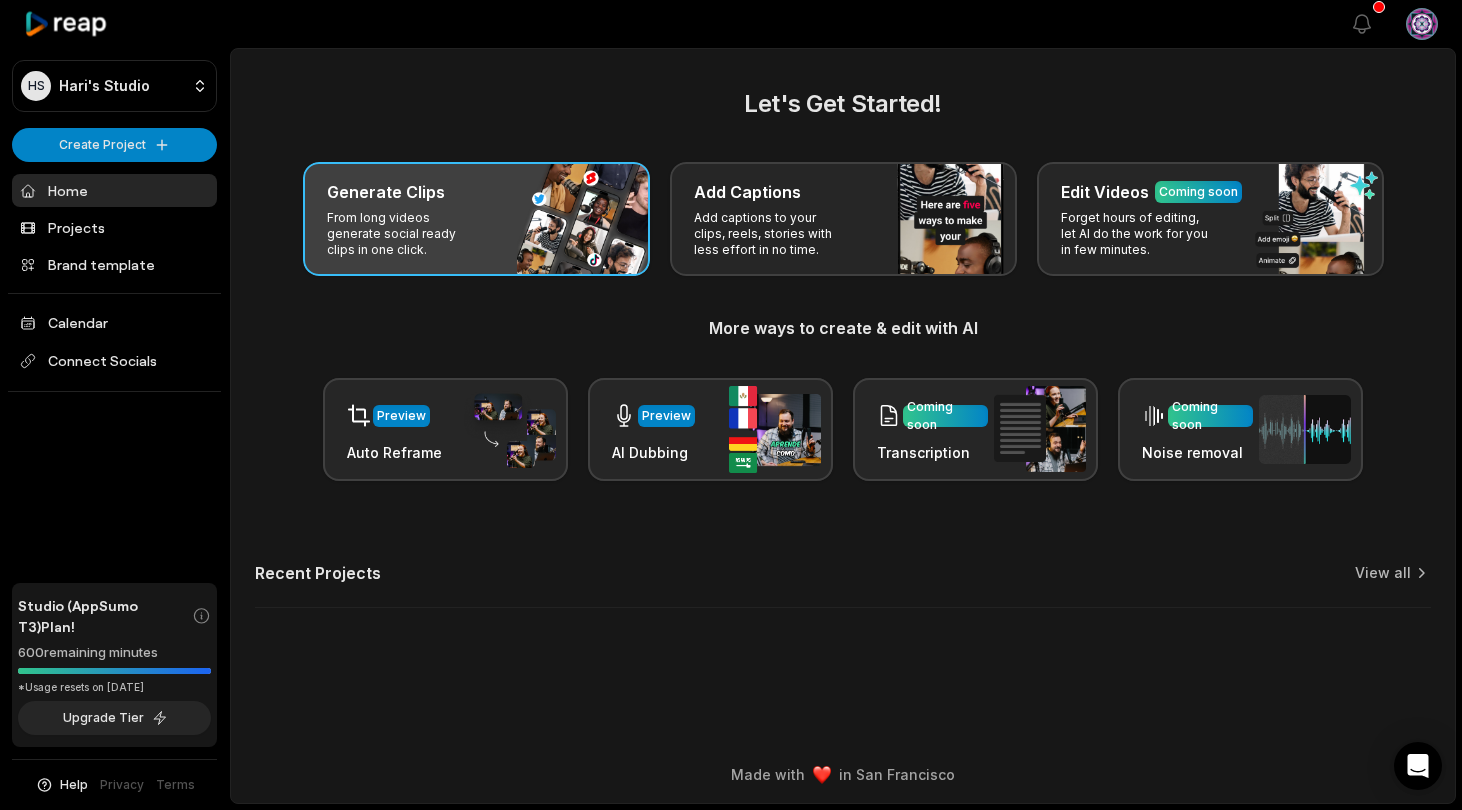 click on "From long videos generate social ready clips in one click." at bounding box center [404, 234] 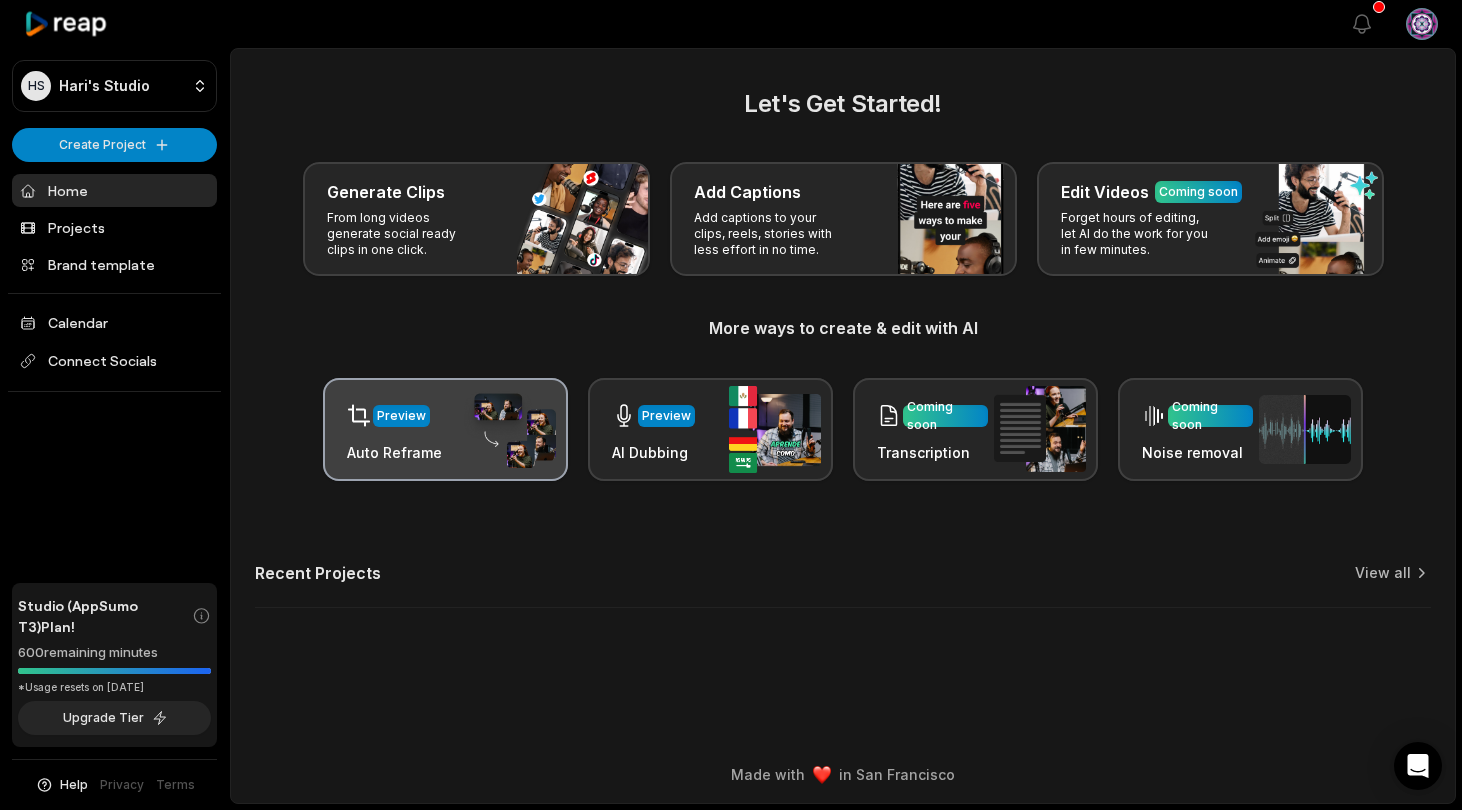 click on "Preview" at bounding box center (394, 415) 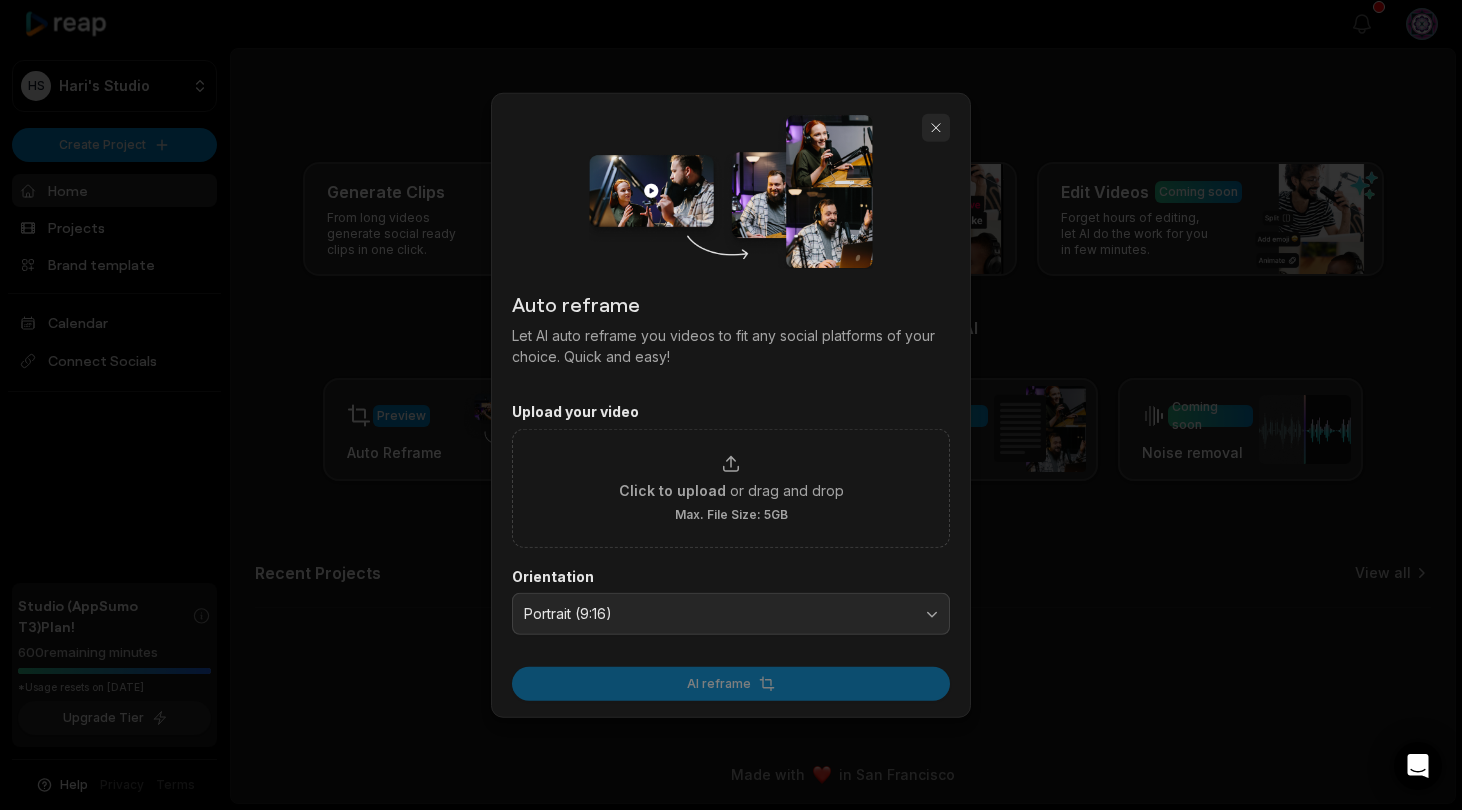 click at bounding box center [936, 128] 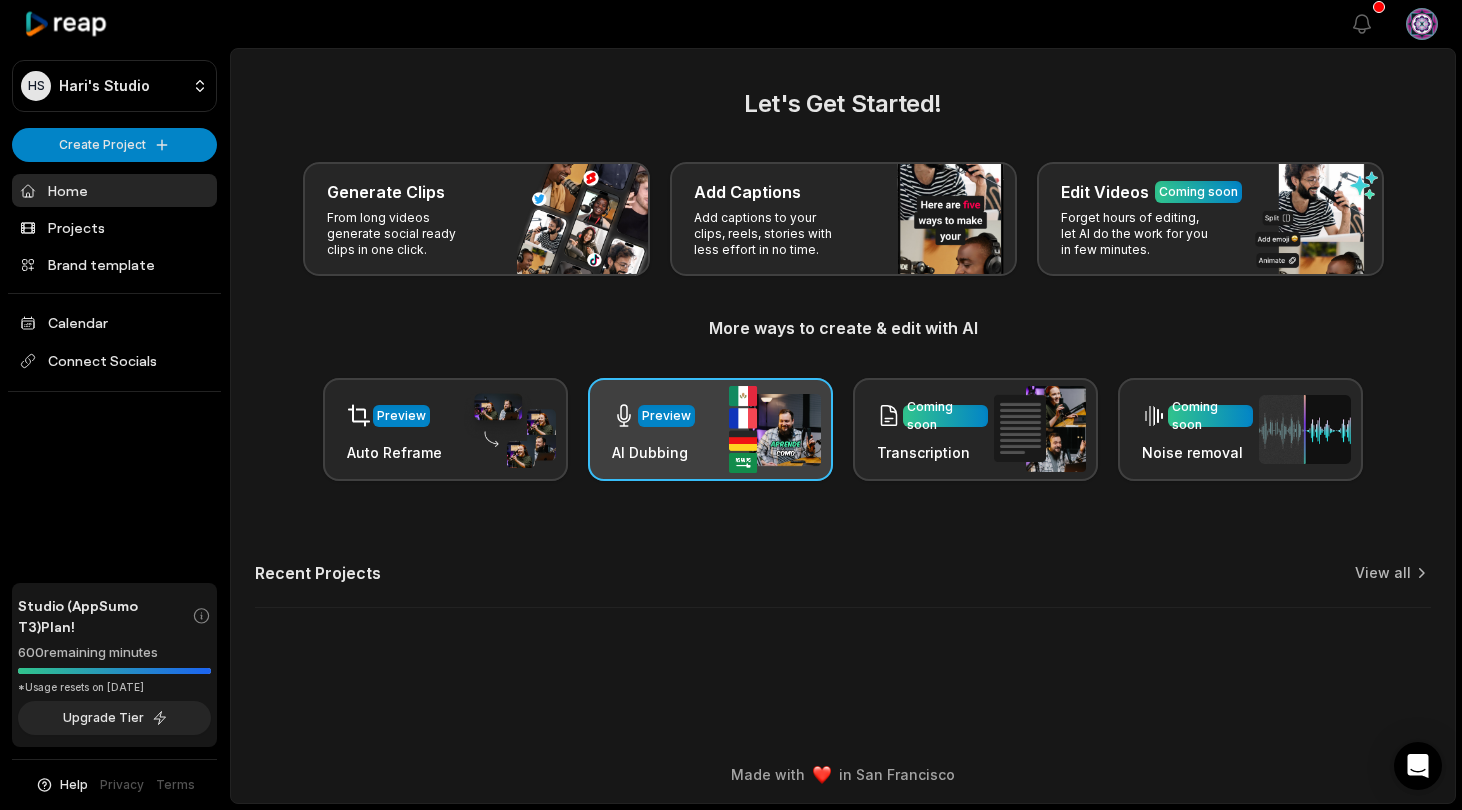 click at bounding box center (775, 429) 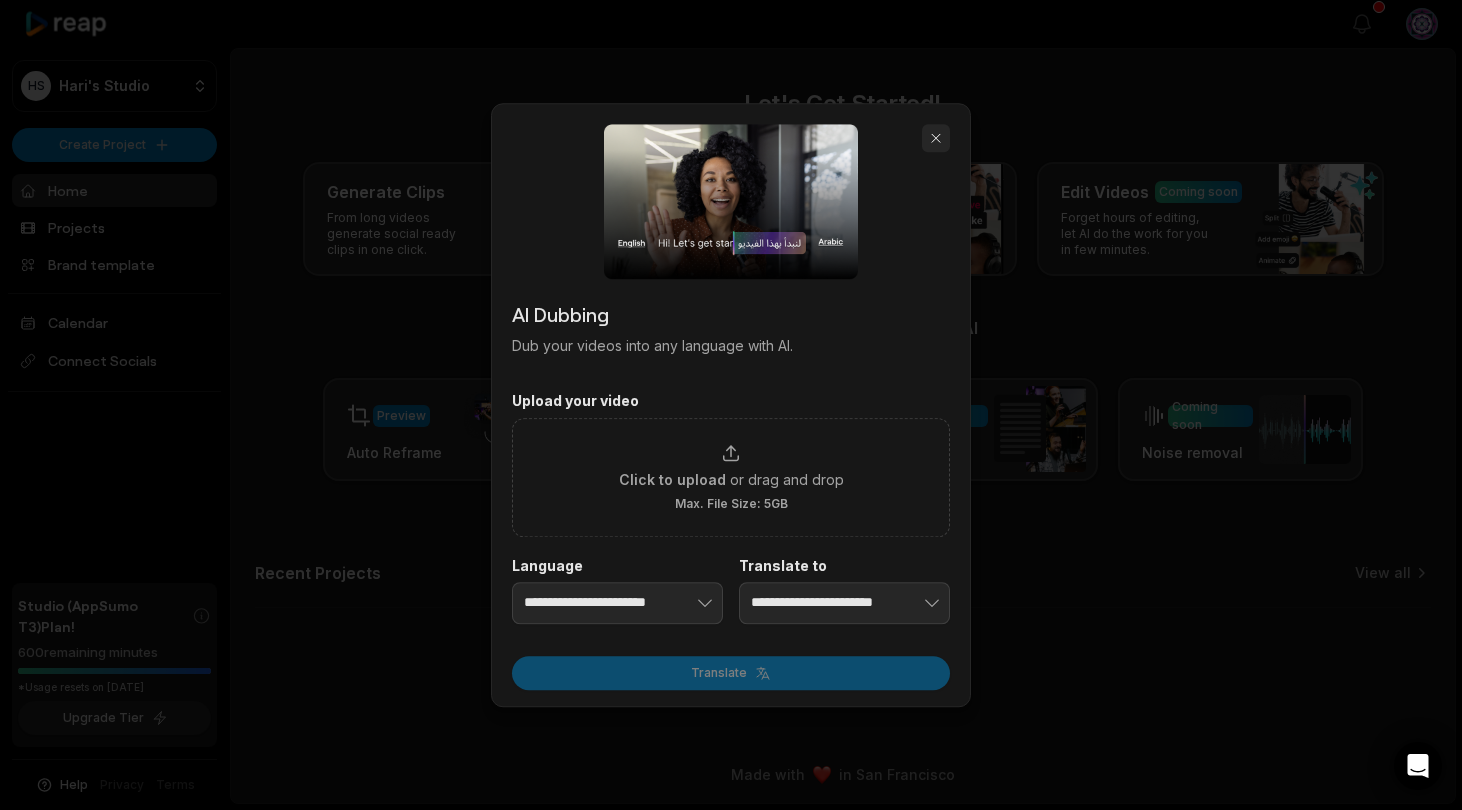 click at bounding box center (936, 138) 